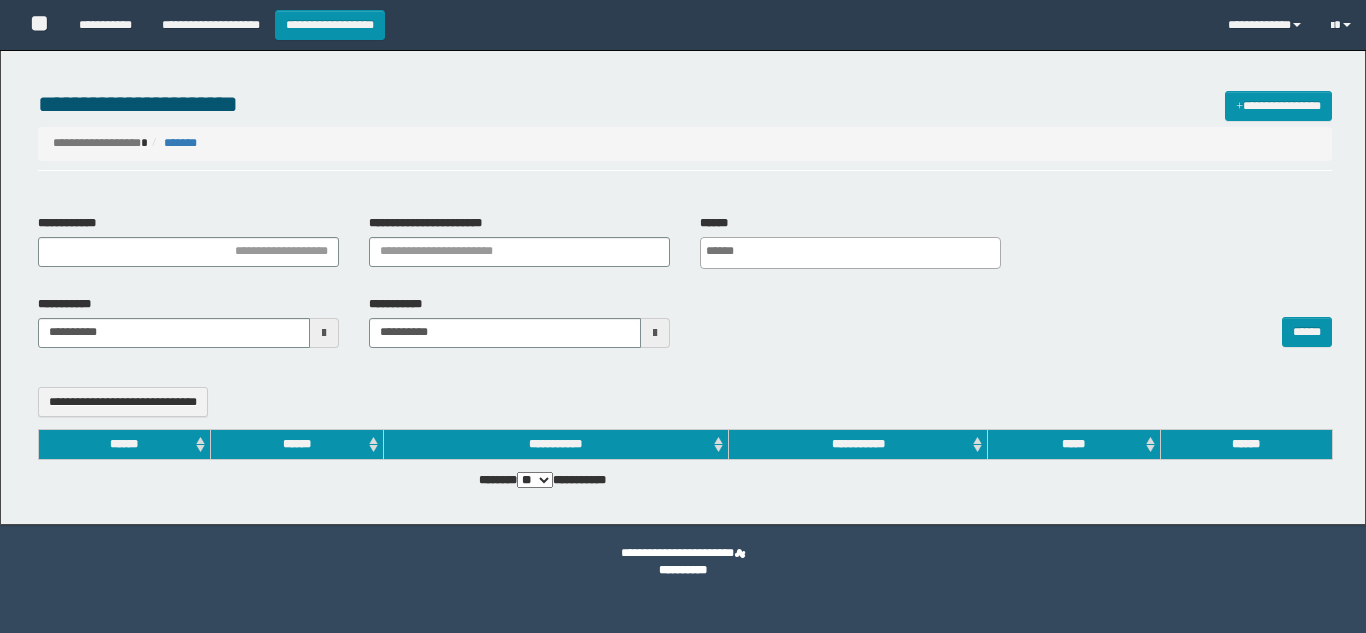select 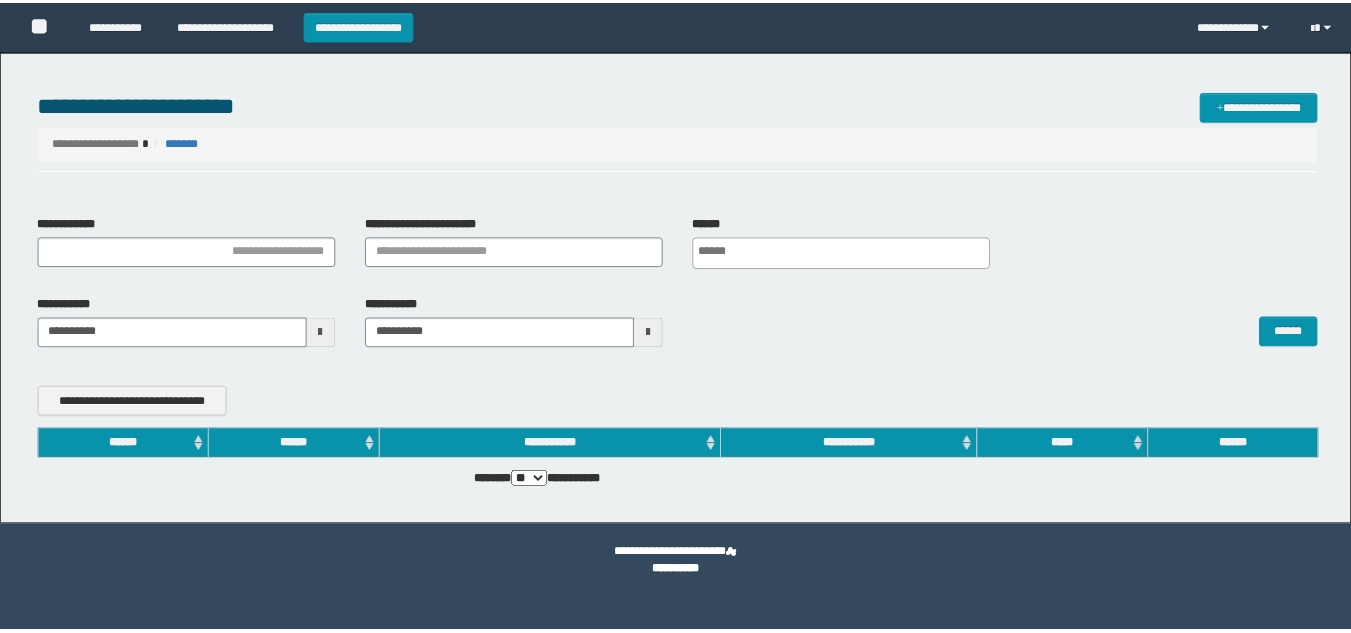 scroll, scrollTop: 0, scrollLeft: 0, axis: both 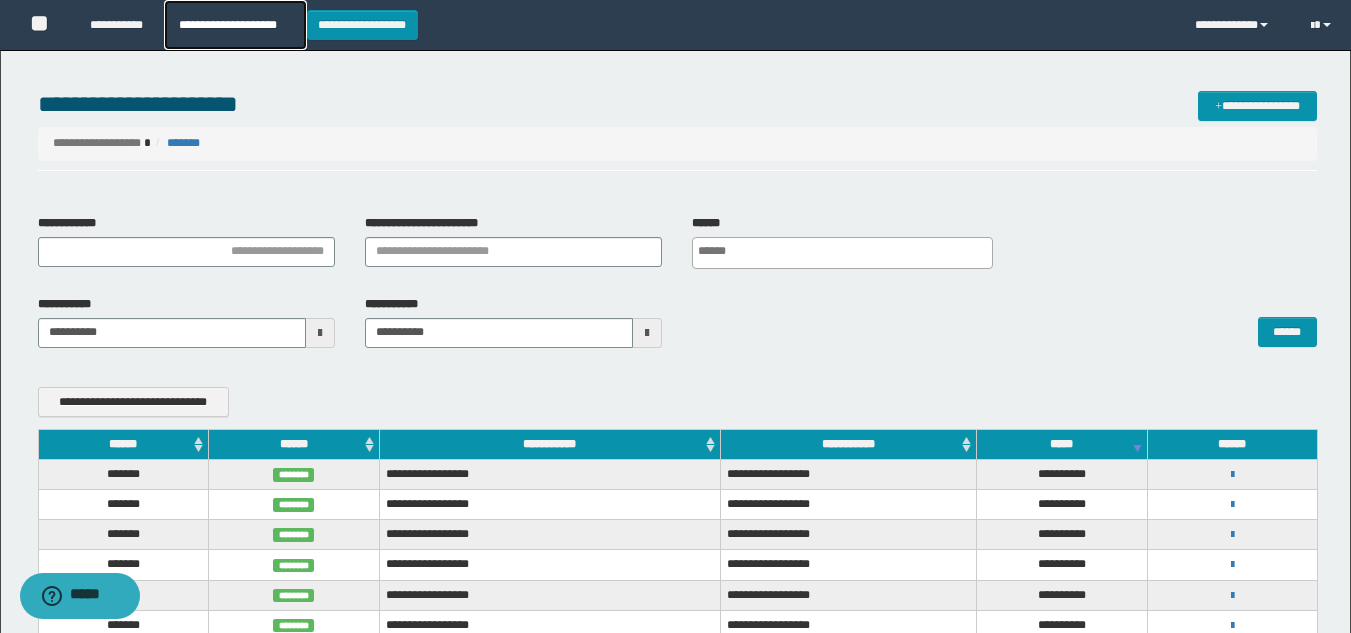 click on "**********" at bounding box center [235, 25] 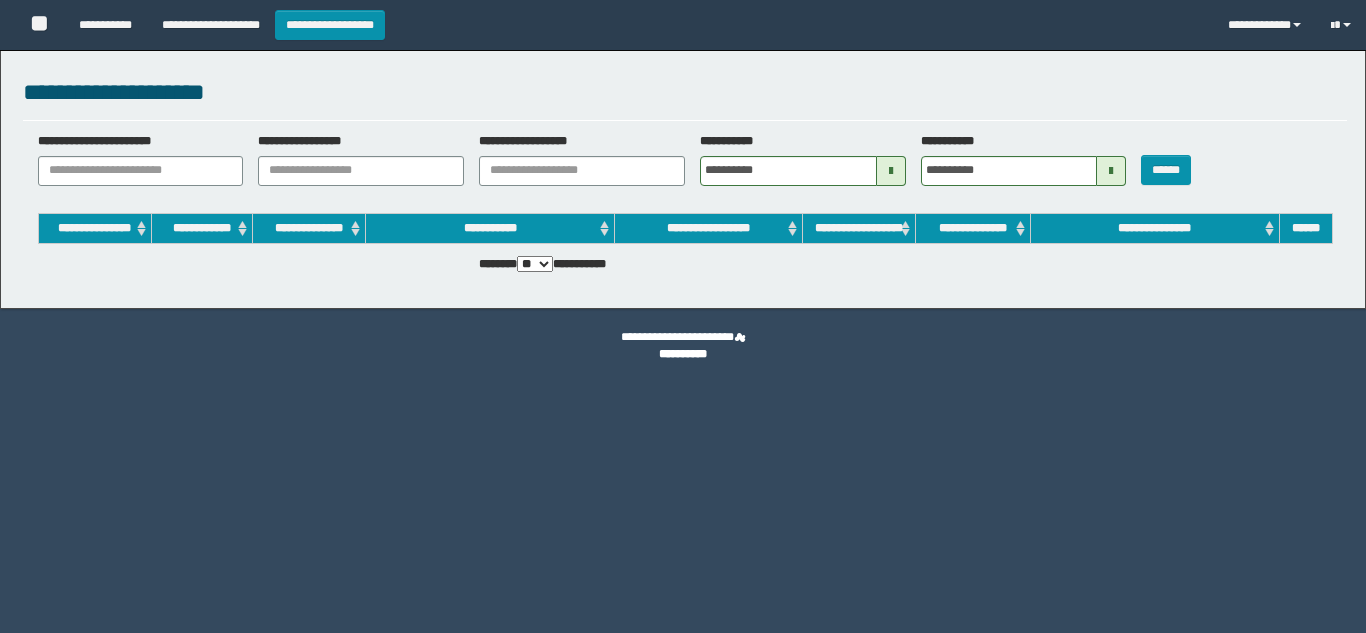 scroll, scrollTop: 0, scrollLeft: 0, axis: both 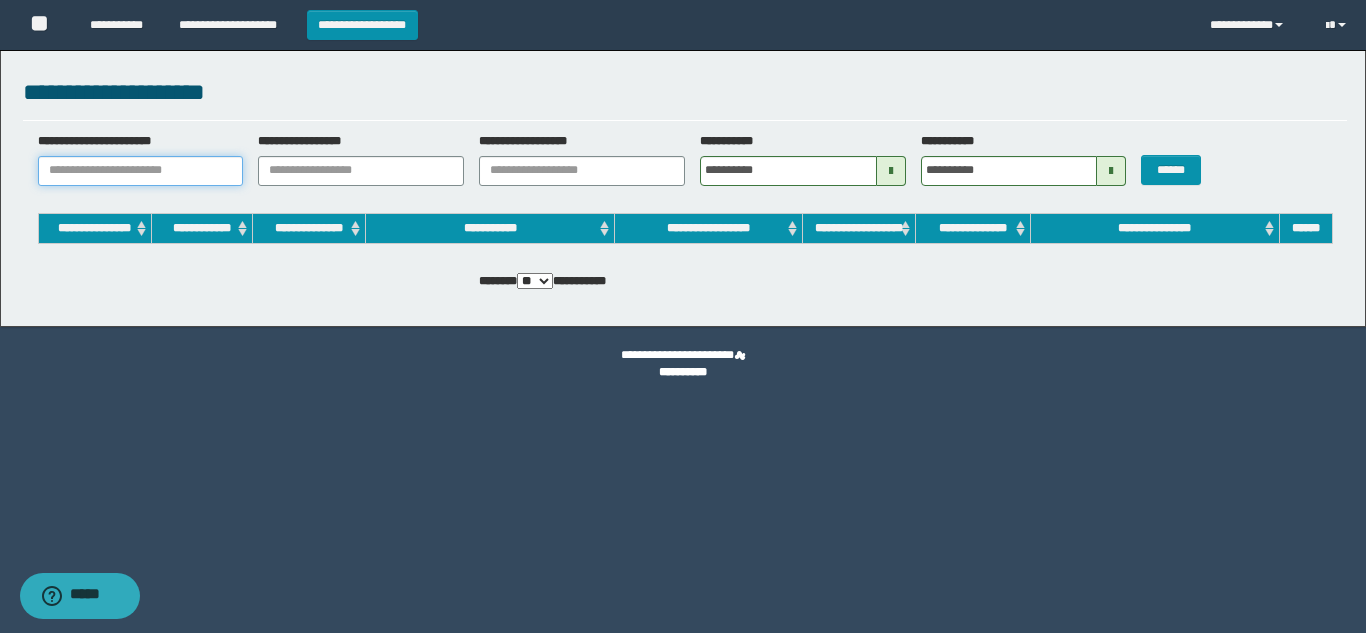 click on "**********" at bounding box center (141, 171) 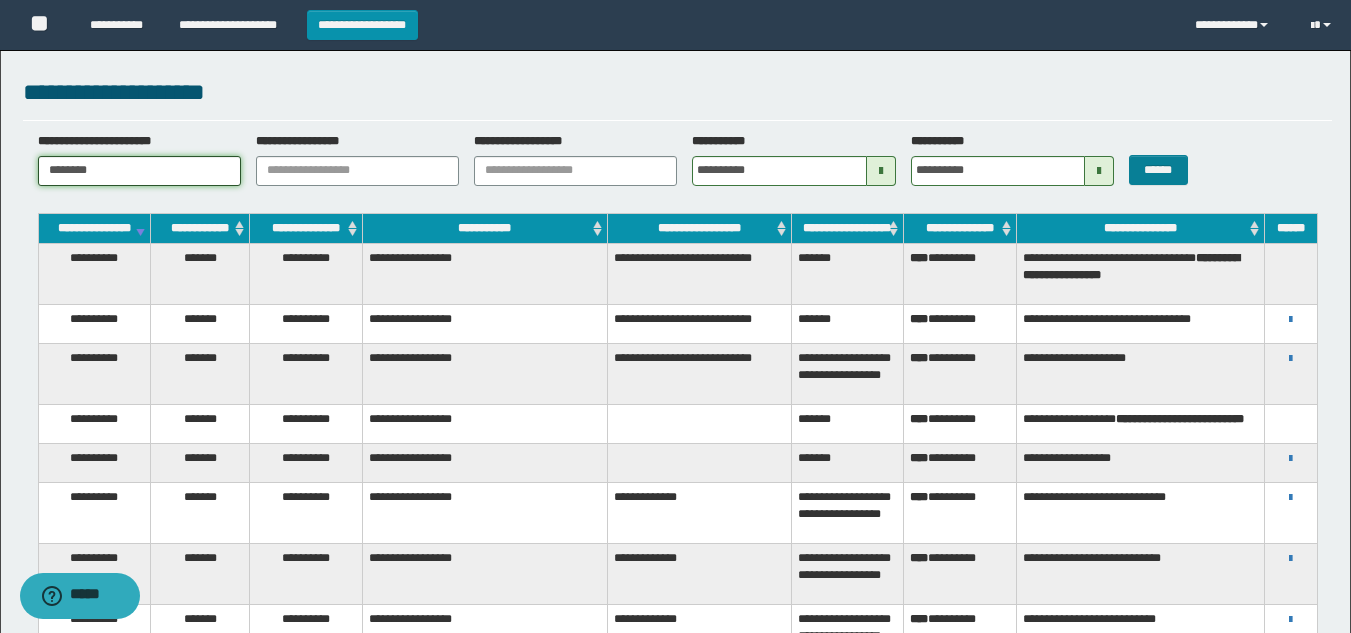 type on "********" 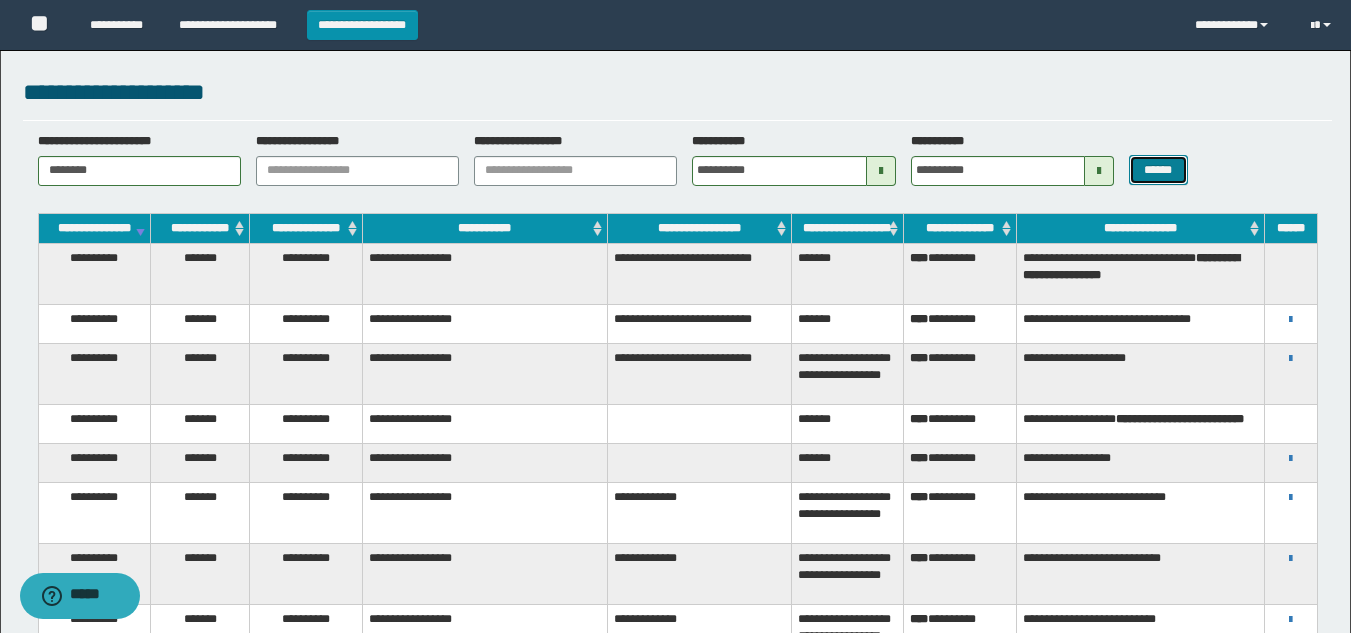 click on "******" at bounding box center (1158, 170) 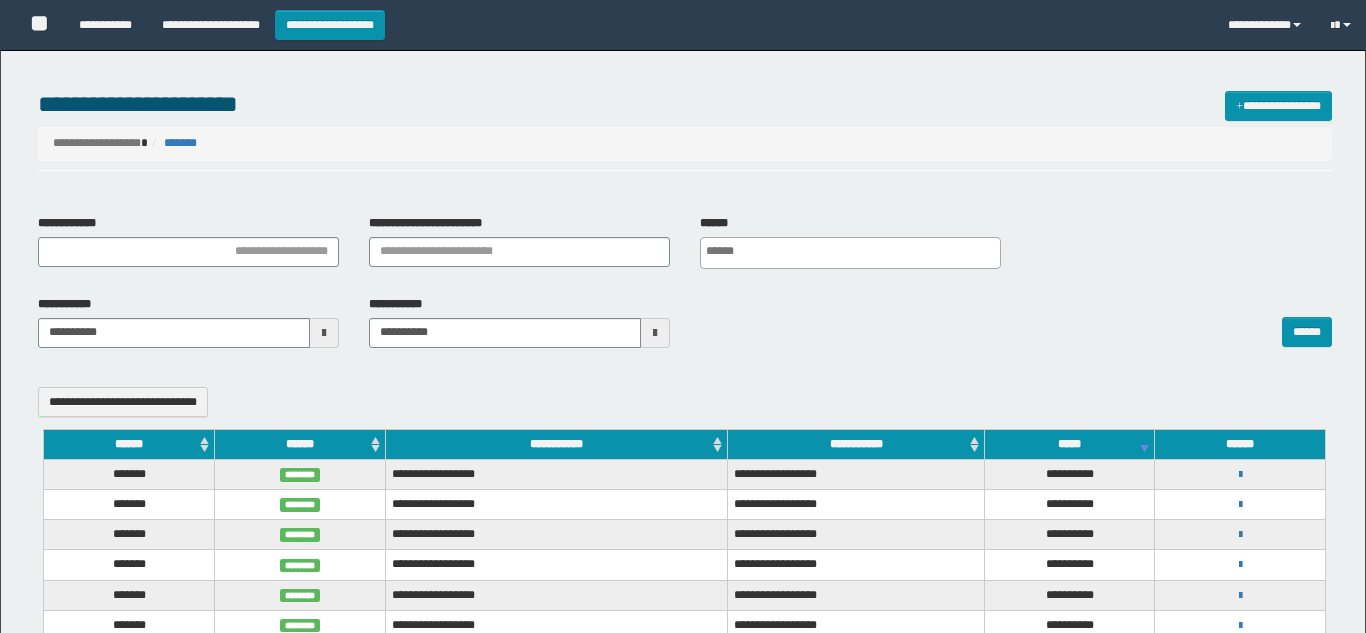 select 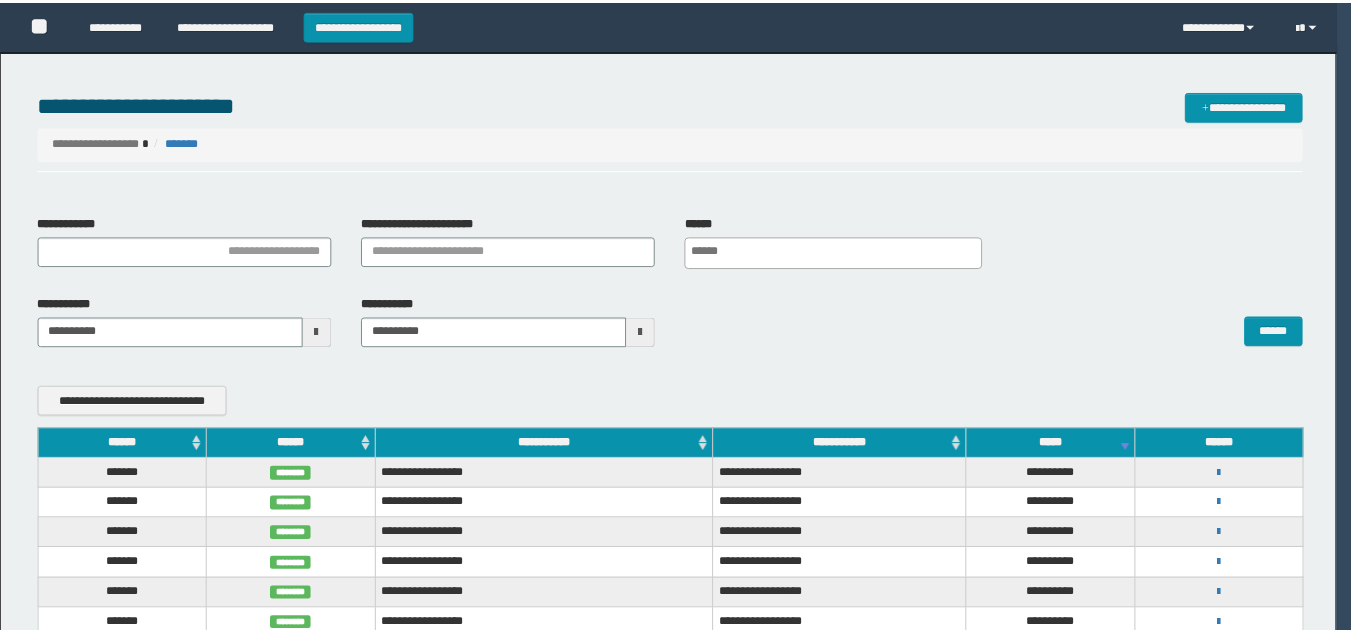 scroll, scrollTop: 0, scrollLeft: 0, axis: both 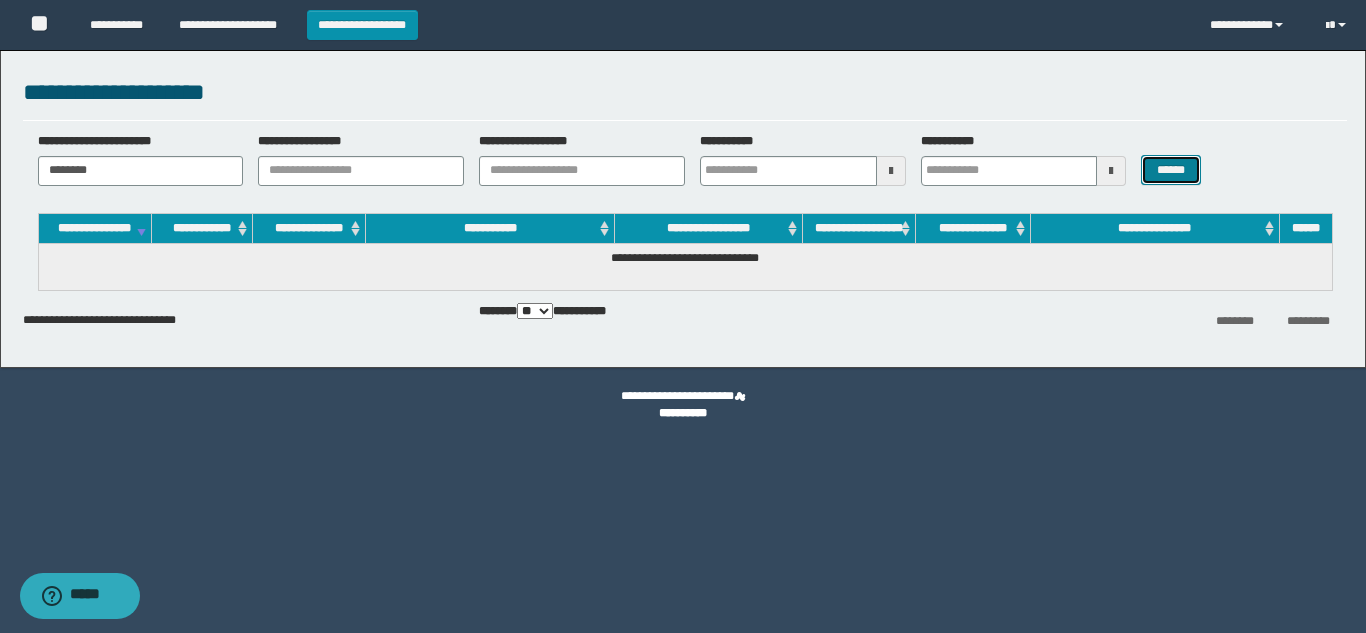 click on "******" at bounding box center [1170, 170] 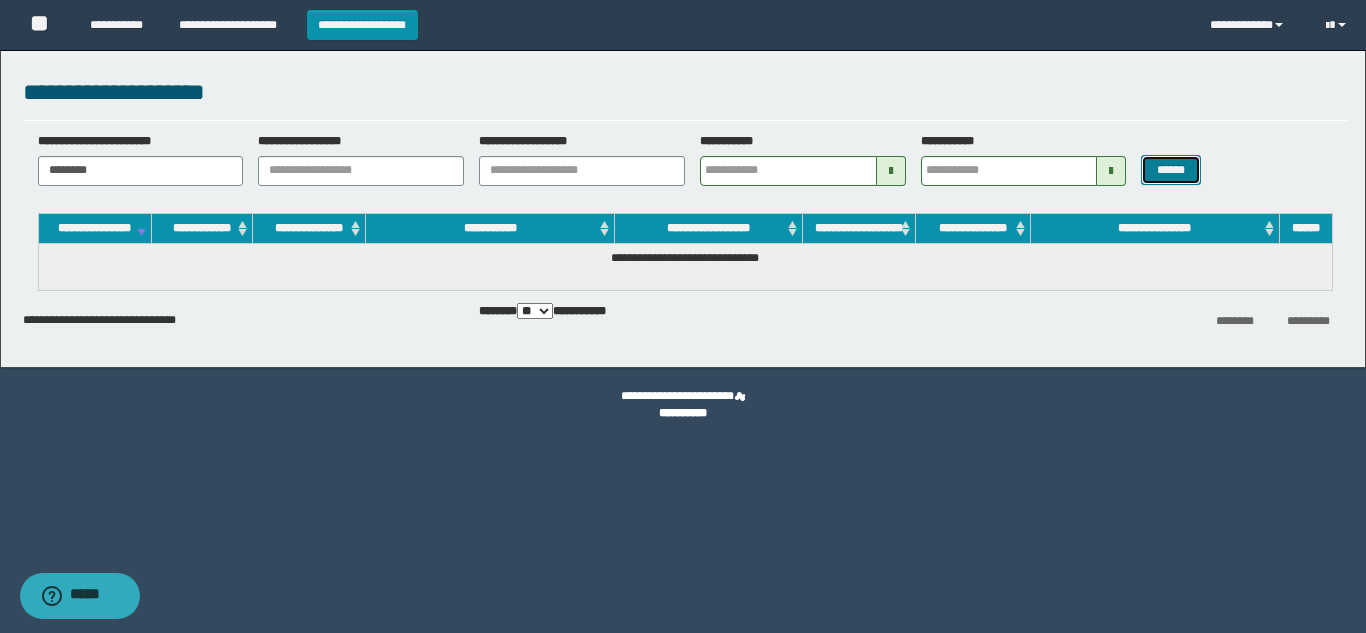 click on "******" at bounding box center [1170, 170] 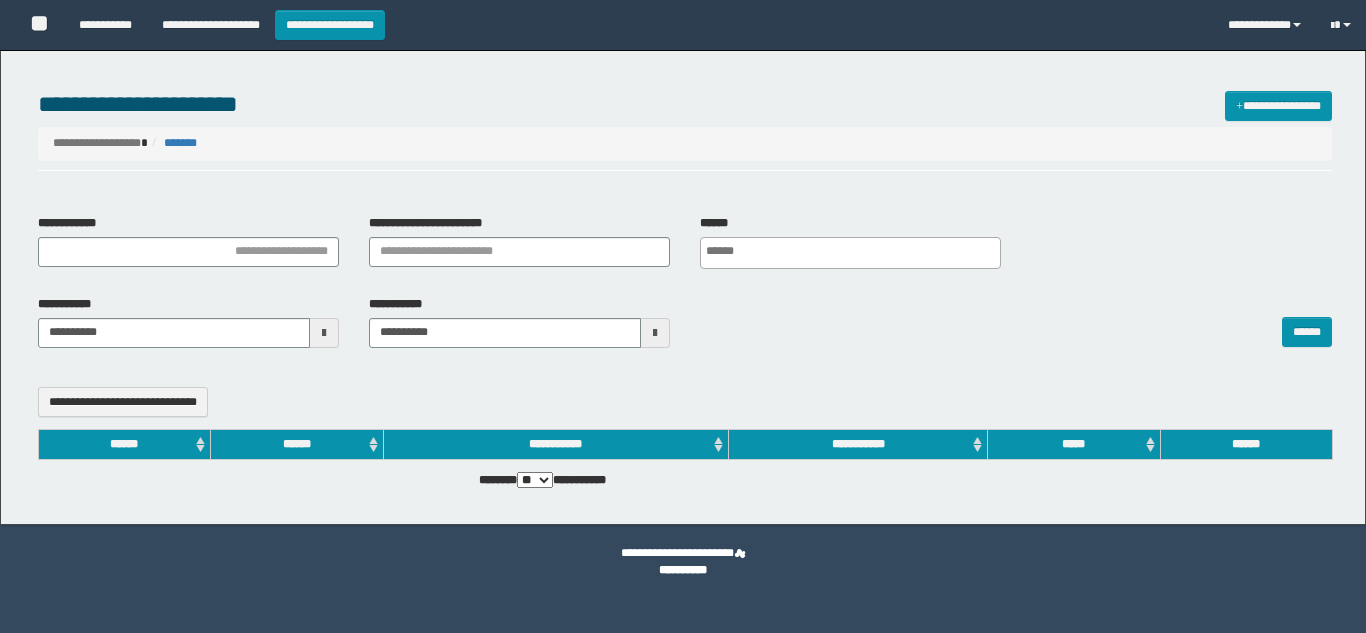 select 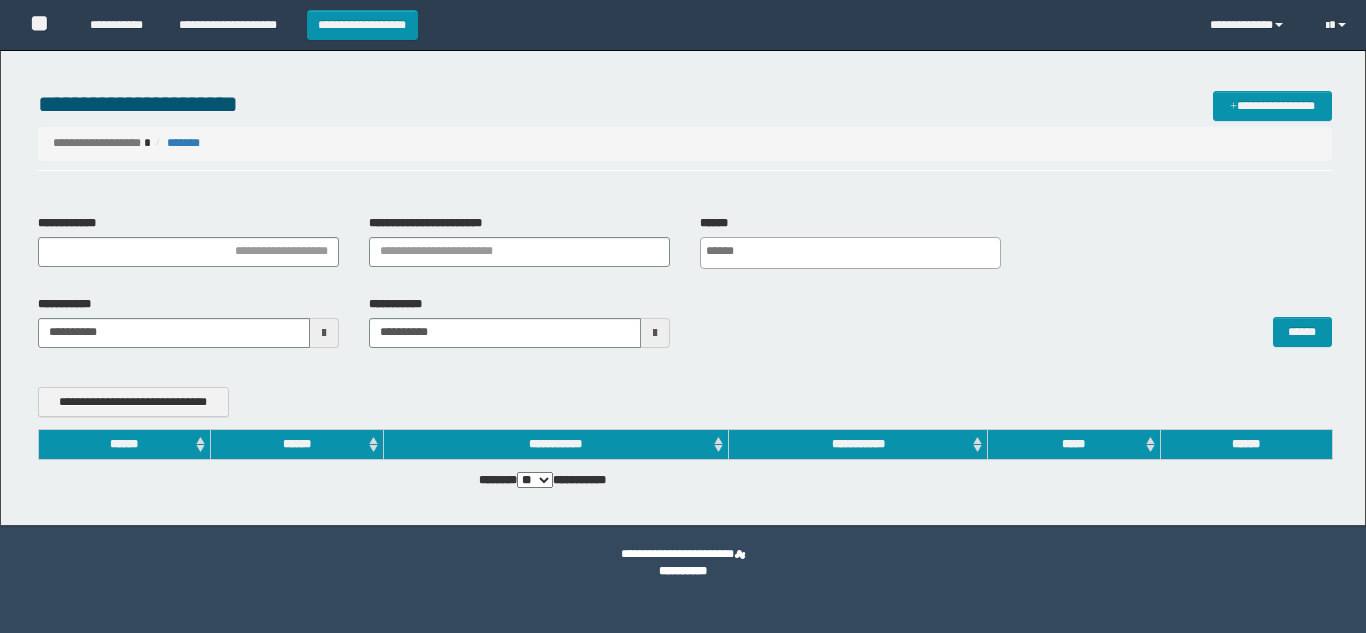 scroll, scrollTop: 0, scrollLeft: 0, axis: both 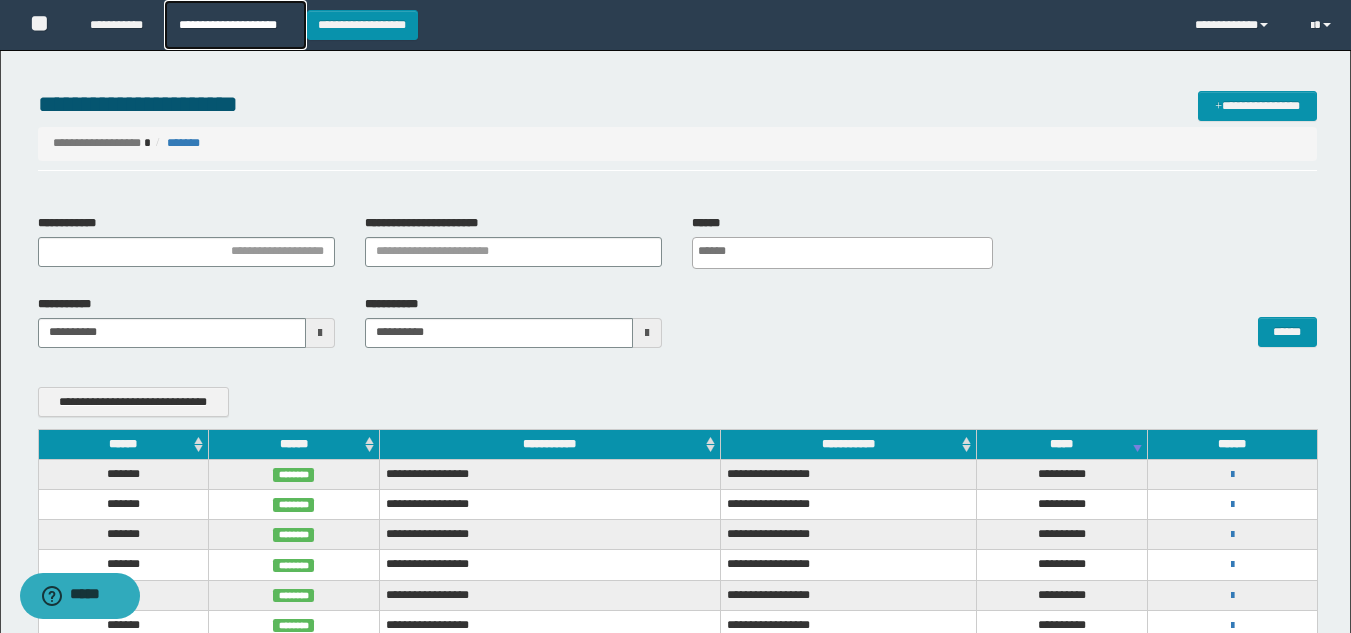 click on "**********" at bounding box center [235, 25] 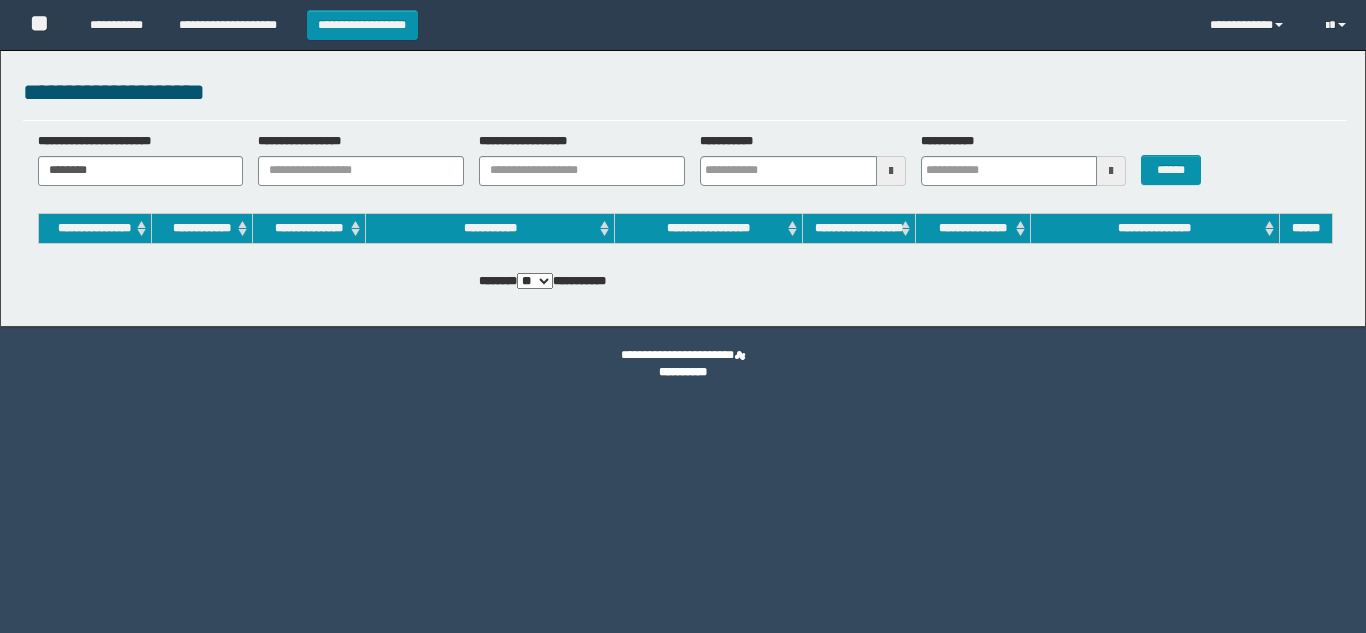 scroll, scrollTop: 0, scrollLeft: 0, axis: both 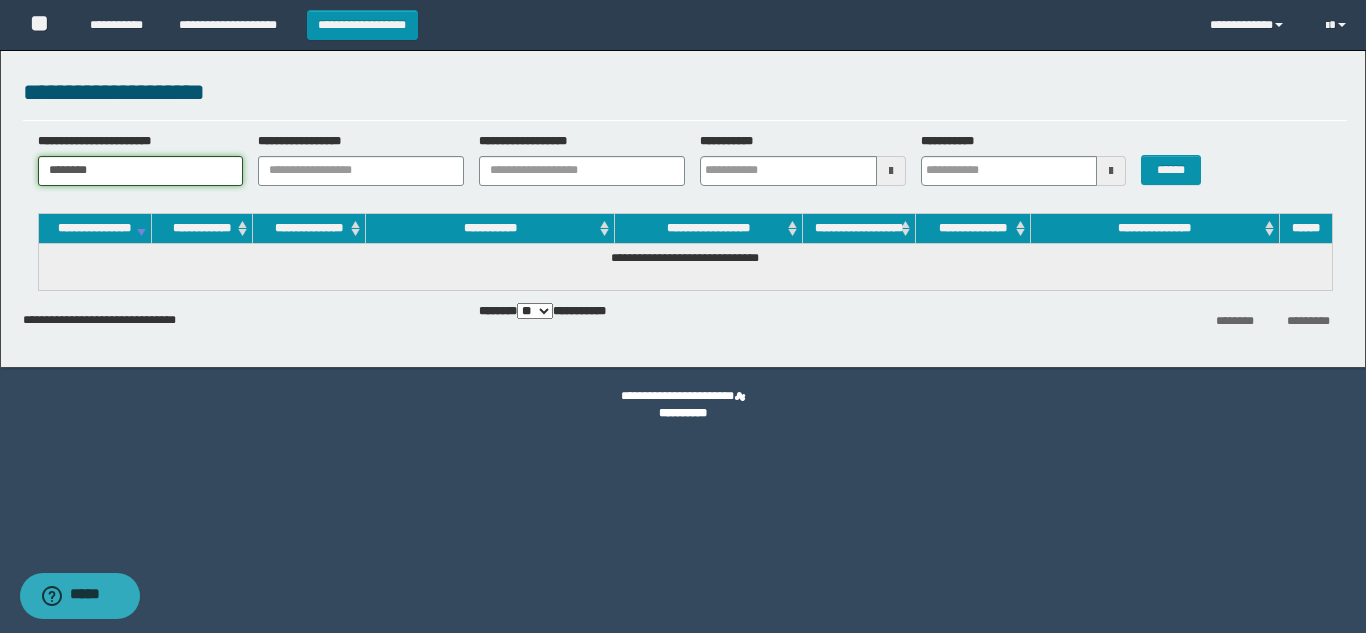 click on "********" at bounding box center (141, 171) 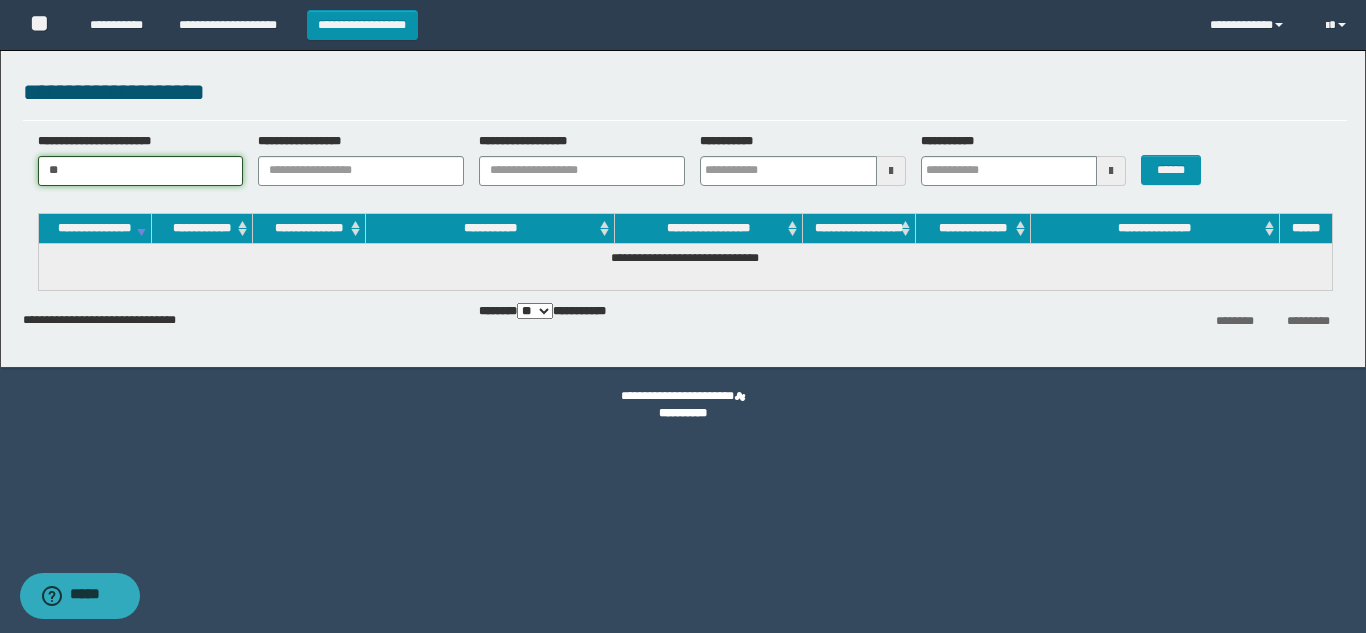 type on "*" 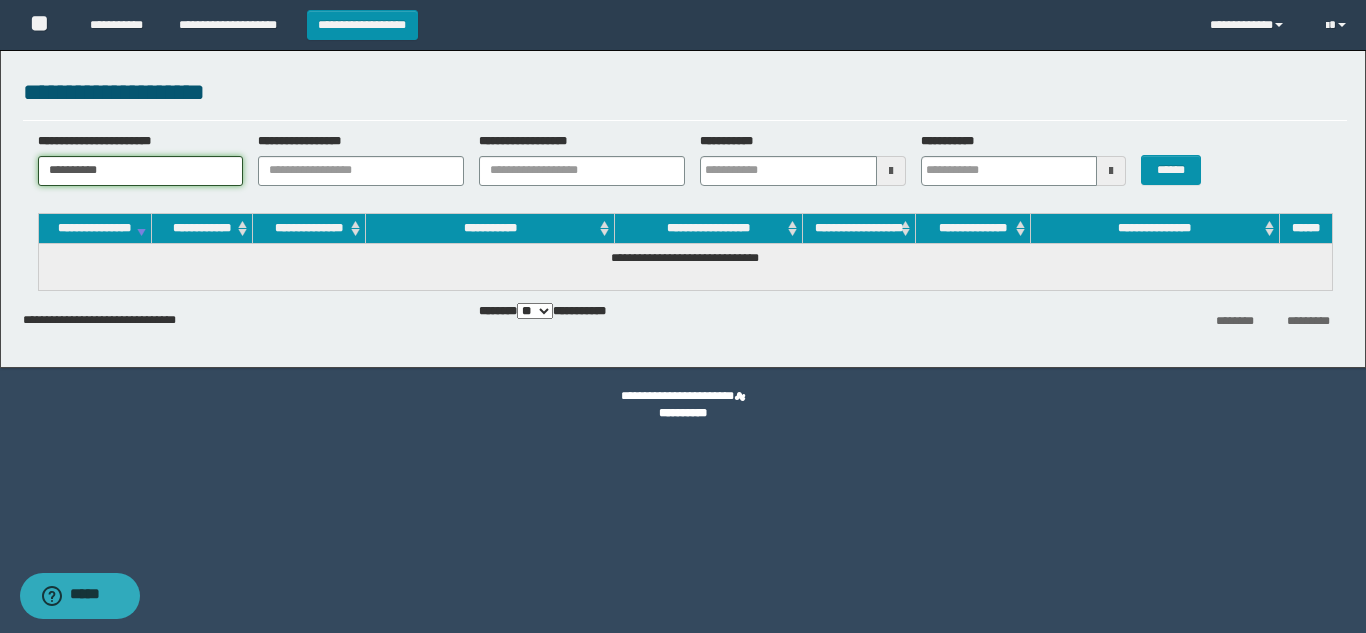type on "**********" 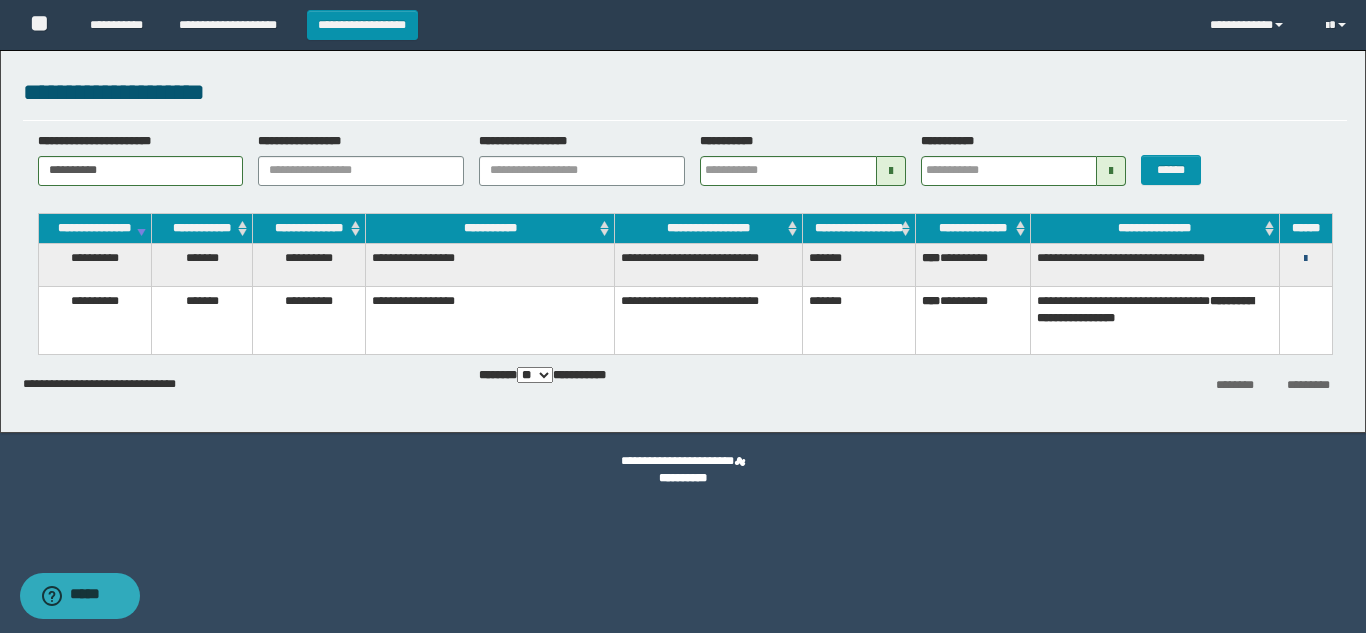 click at bounding box center (1305, 259) 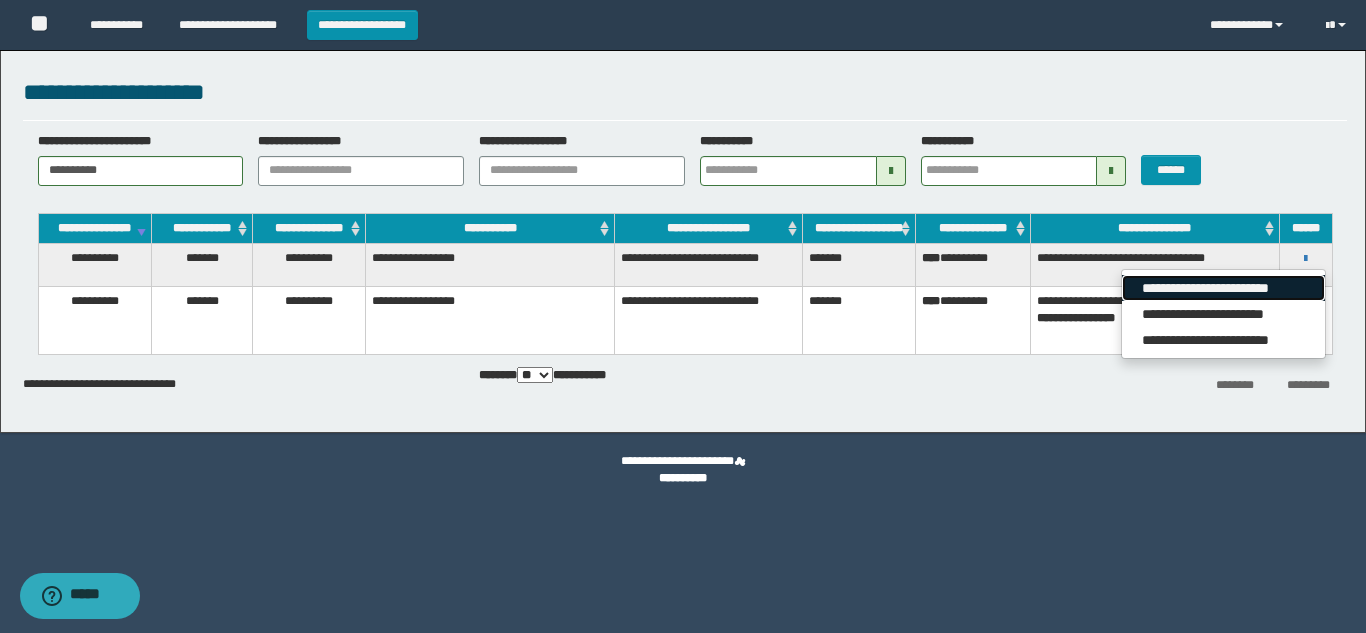 click on "**********" at bounding box center (1223, 288) 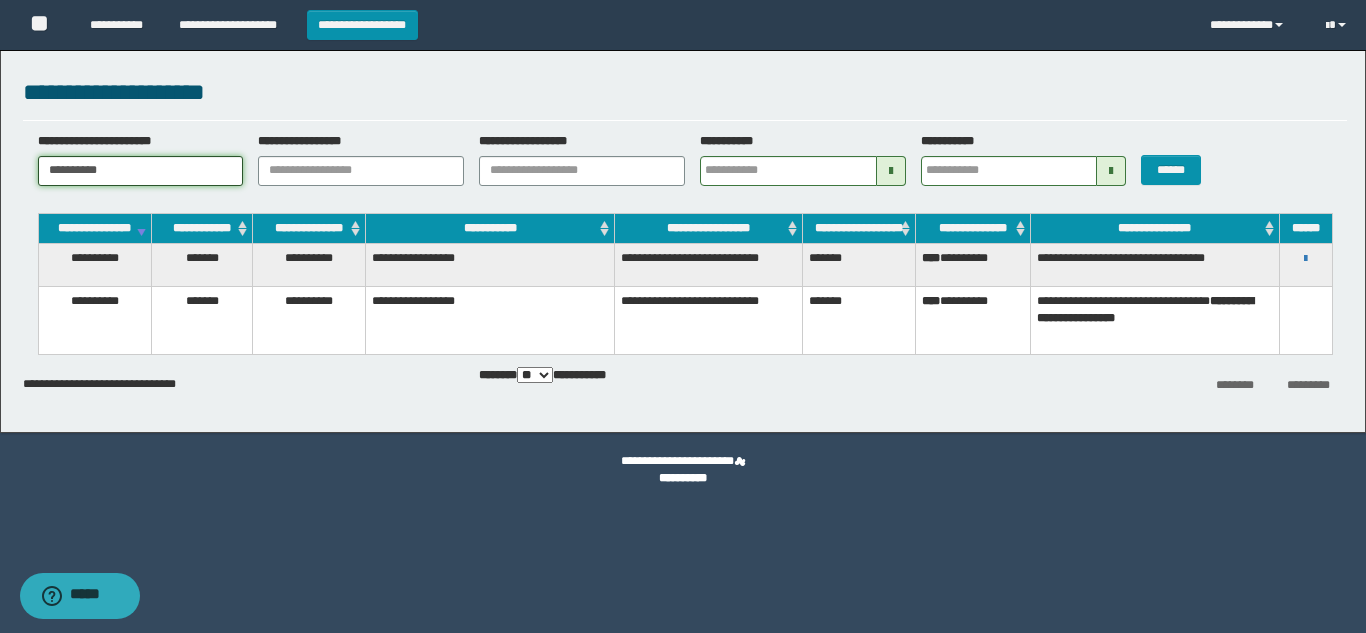 drag, startPoint x: 170, startPoint y: 172, endPoint x: 0, endPoint y: 172, distance: 170 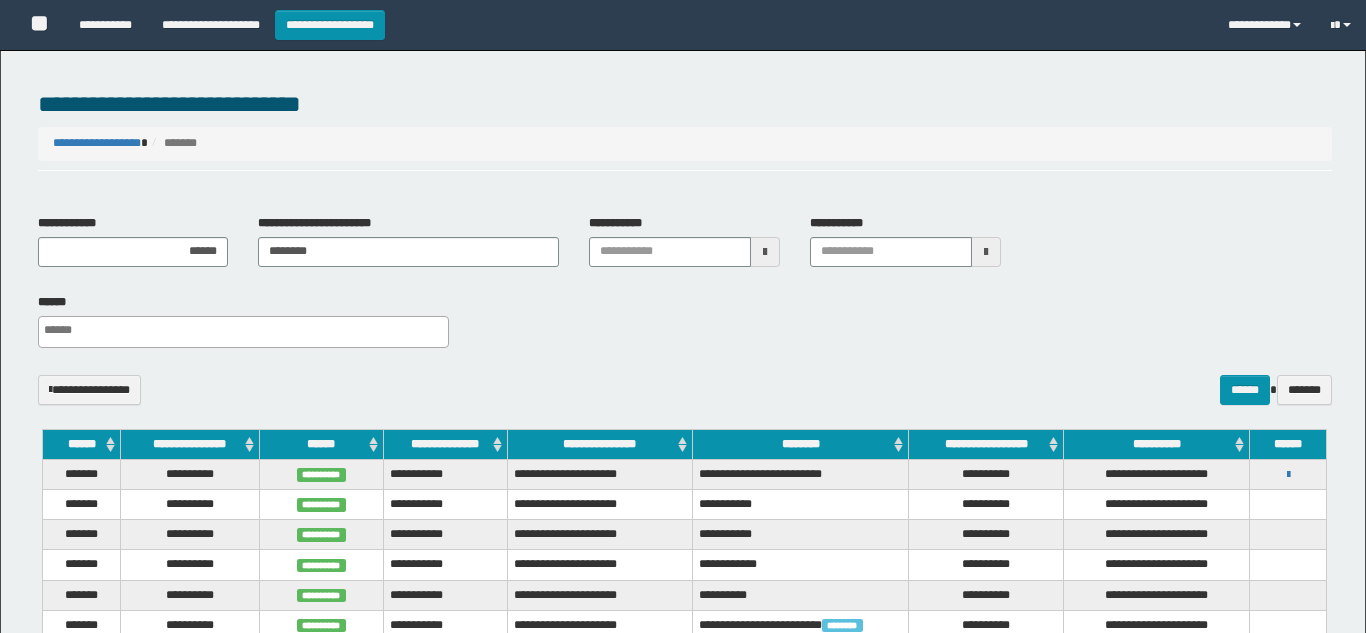 select 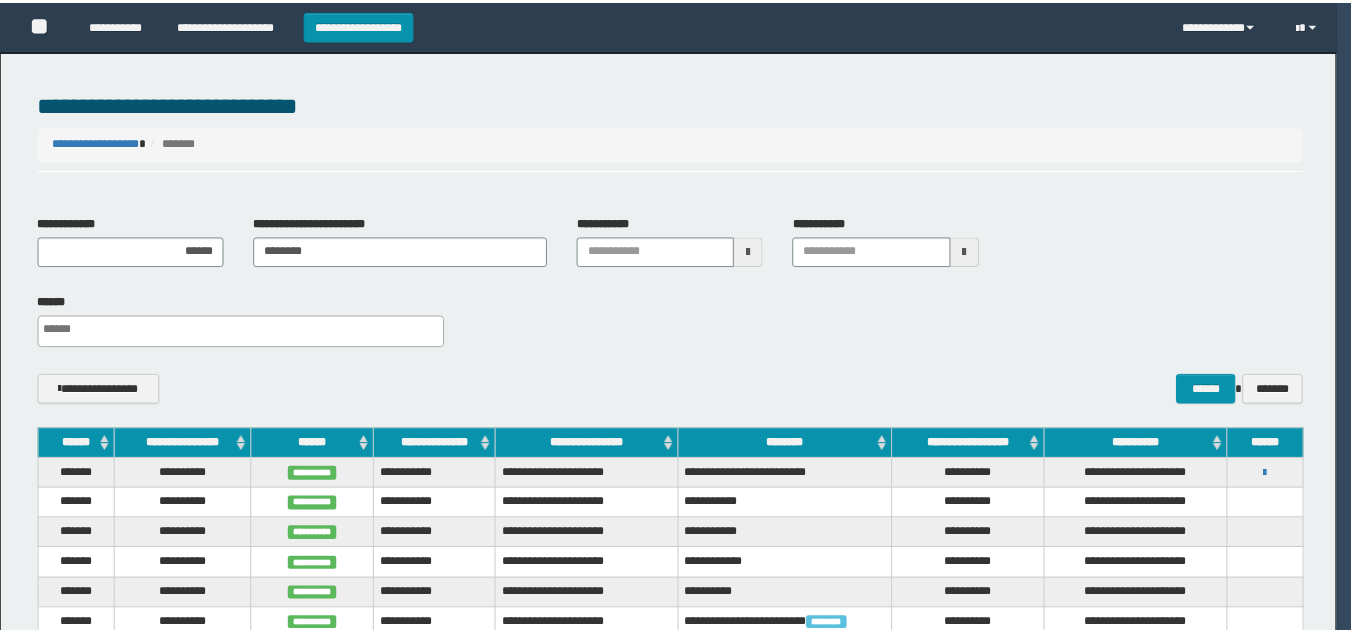 scroll, scrollTop: 0, scrollLeft: 0, axis: both 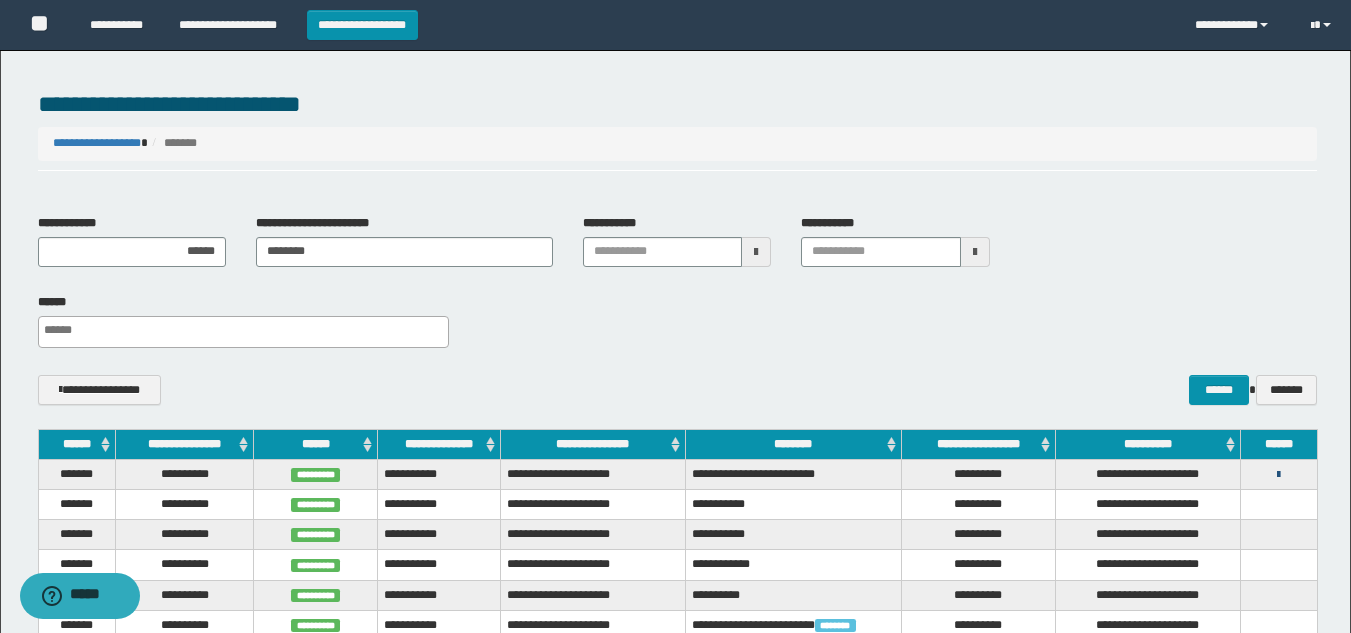 click at bounding box center [1278, 475] 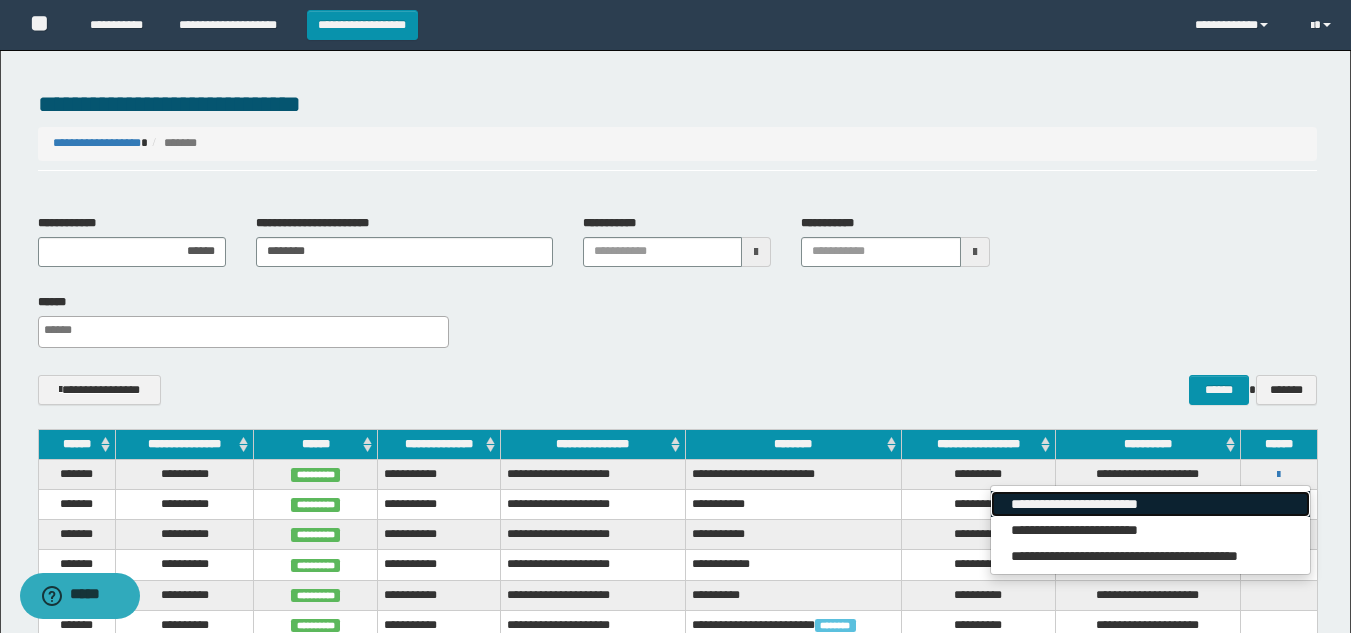 click on "**********" at bounding box center [1150, 504] 